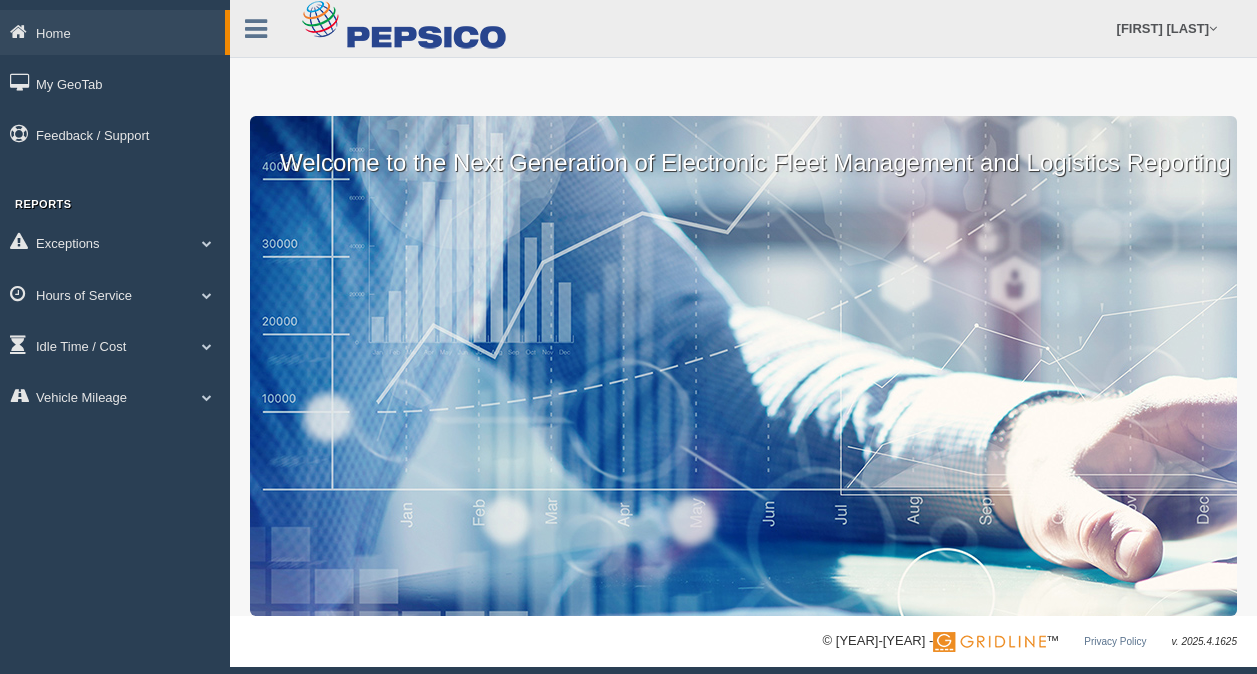 scroll, scrollTop: 0, scrollLeft: 0, axis: both 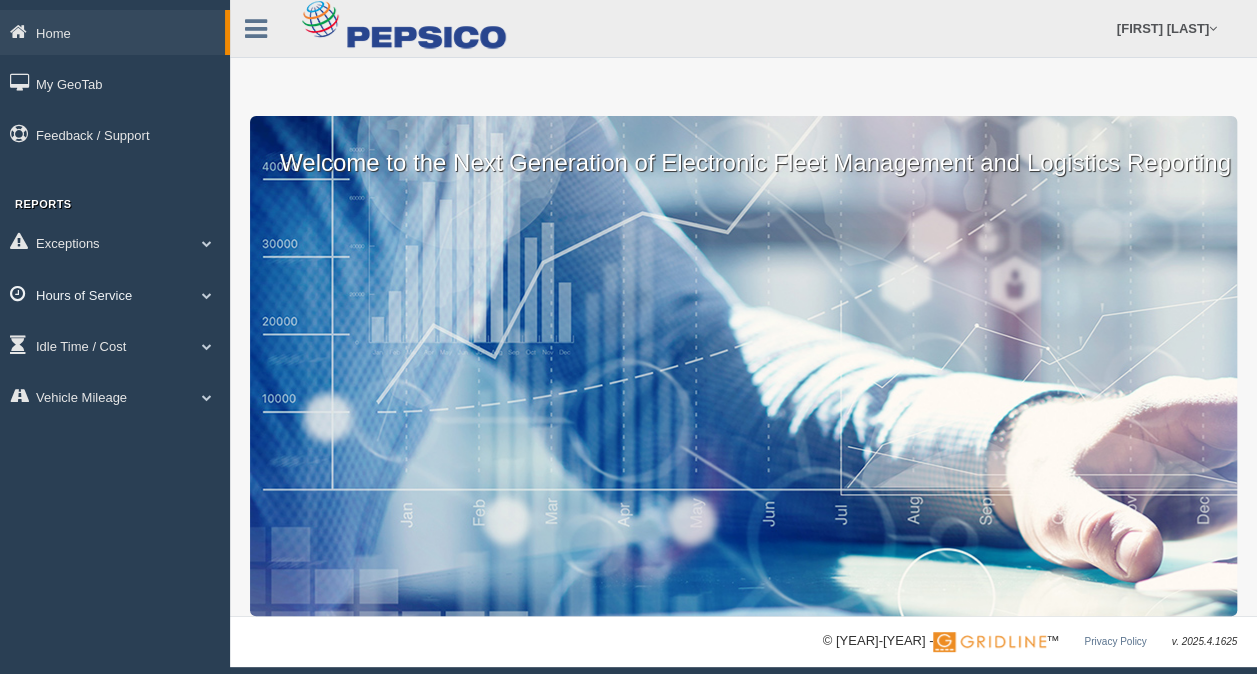click on "Hours of Service" at bounding box center [112, 32] 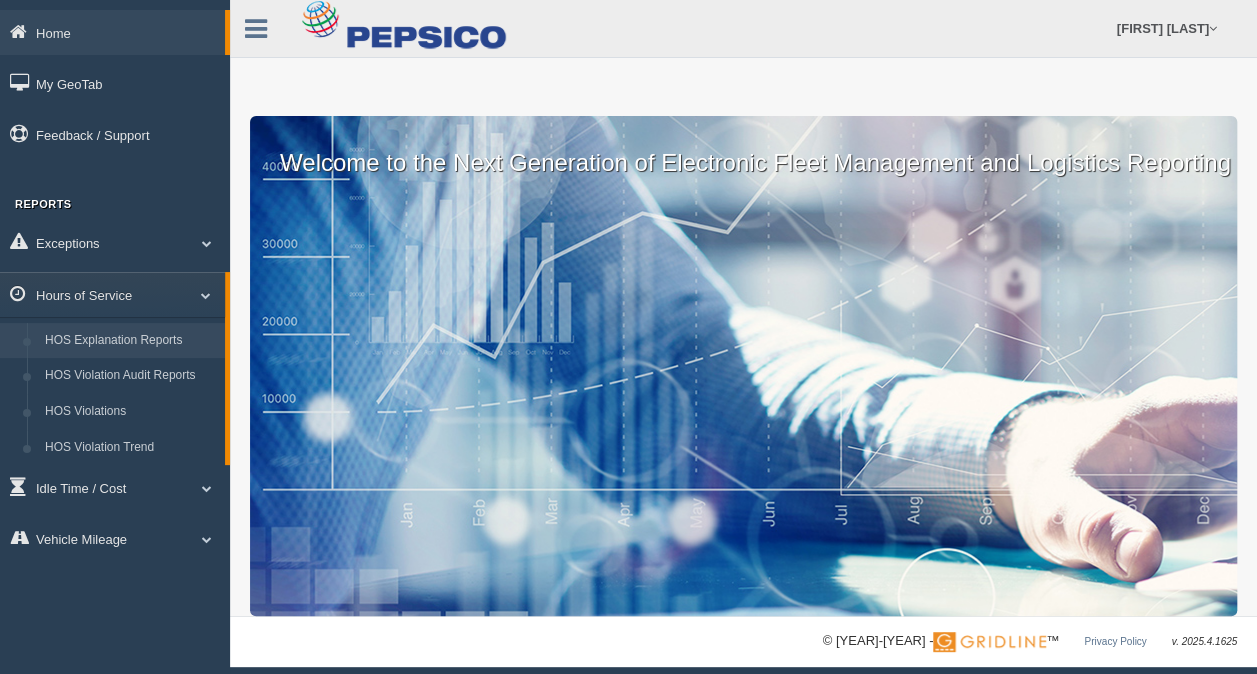 click on "HOS Explanation Reports" at bounding box center [130, 341] 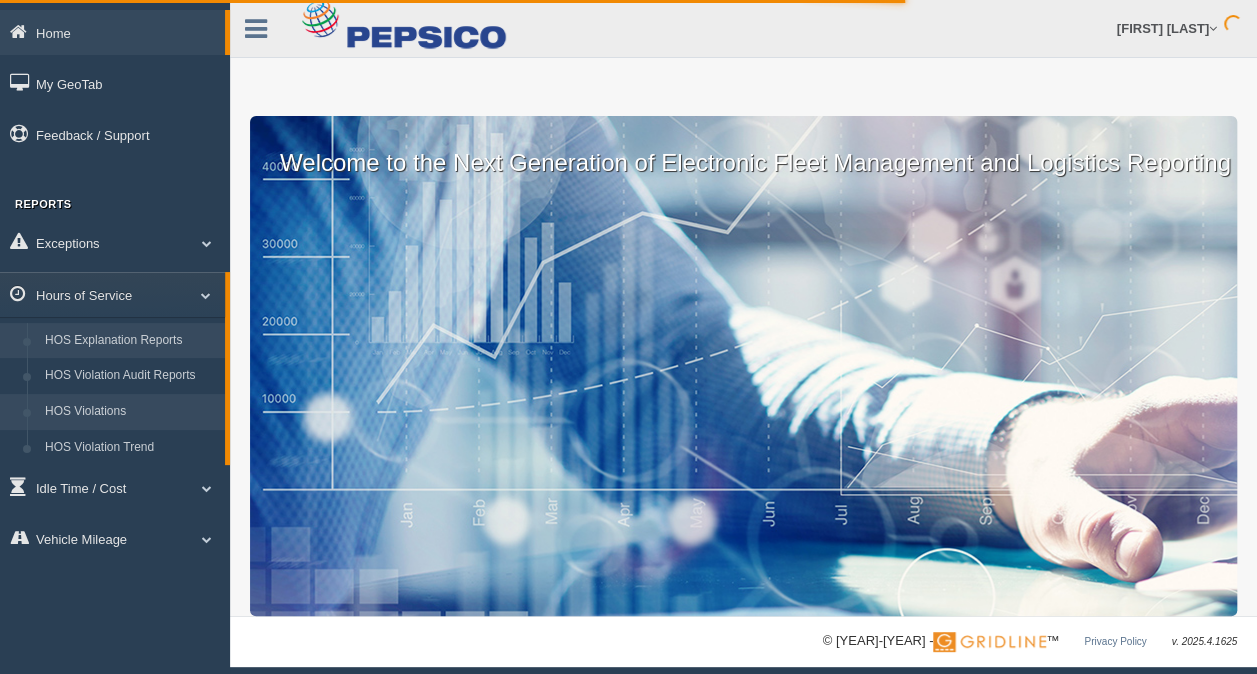 click on "HOS Violations" at bounding box center (130, 412) 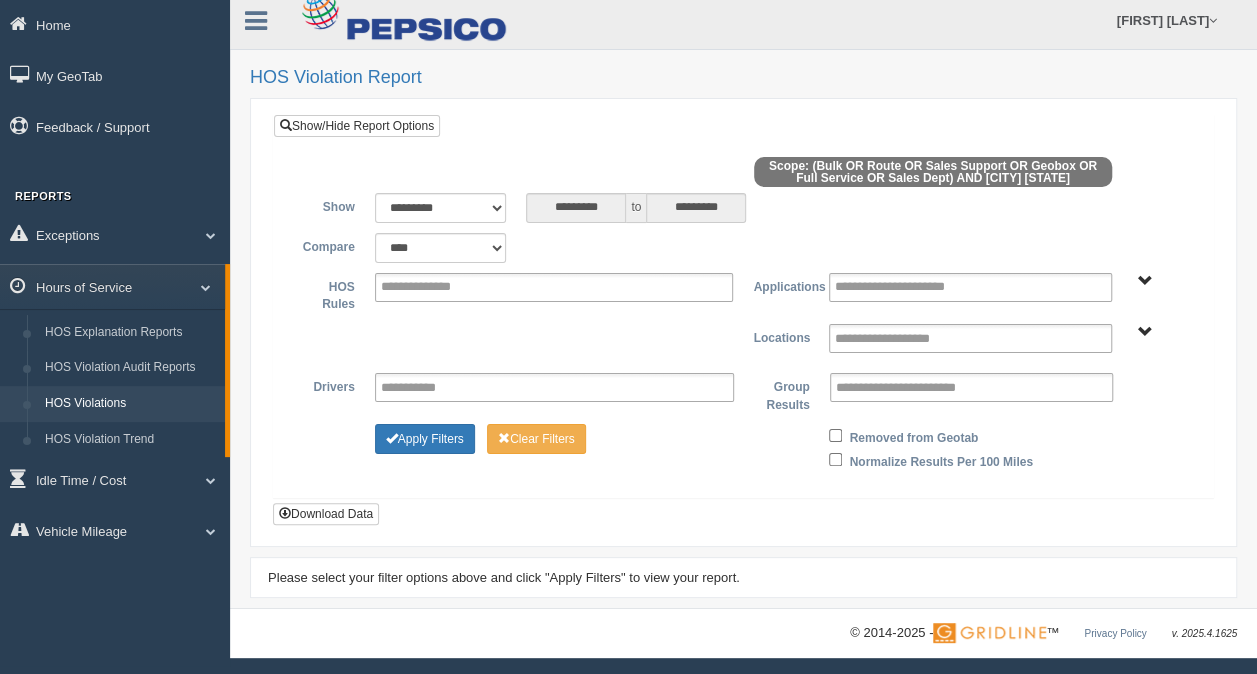 scroll, scrollTop: 0, scrollLeft: 0, axis: both 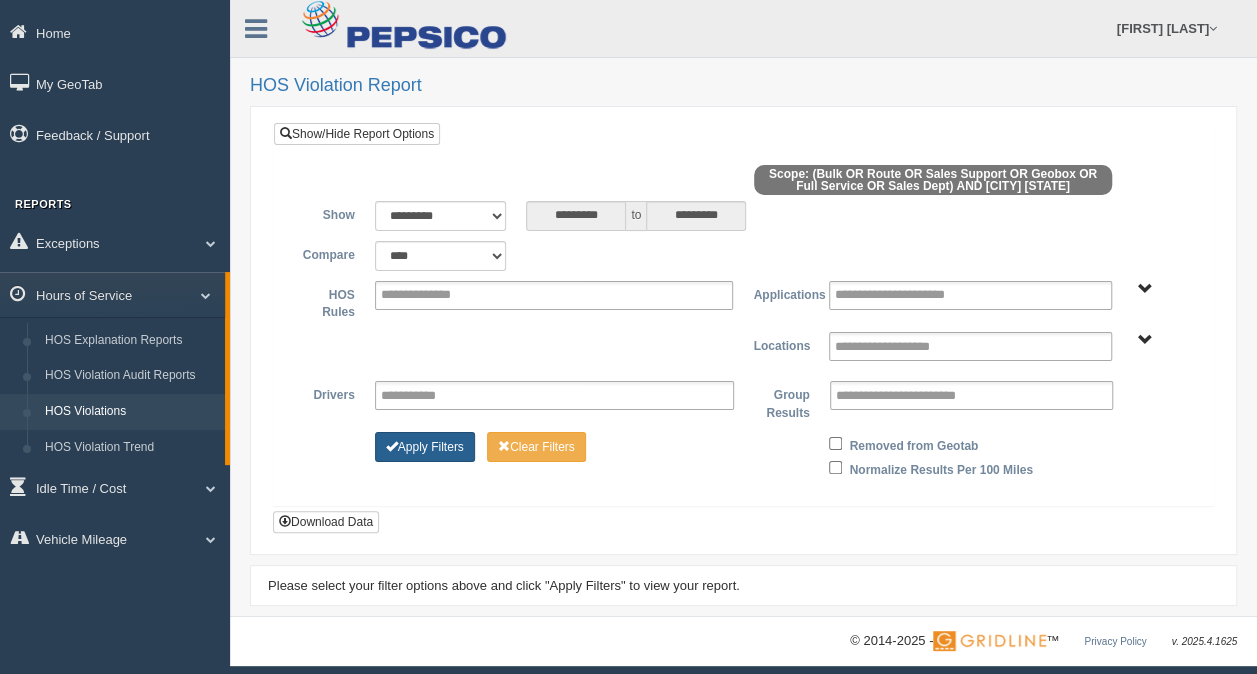 click on "Apply Filters" at bounding box center (425, 447) 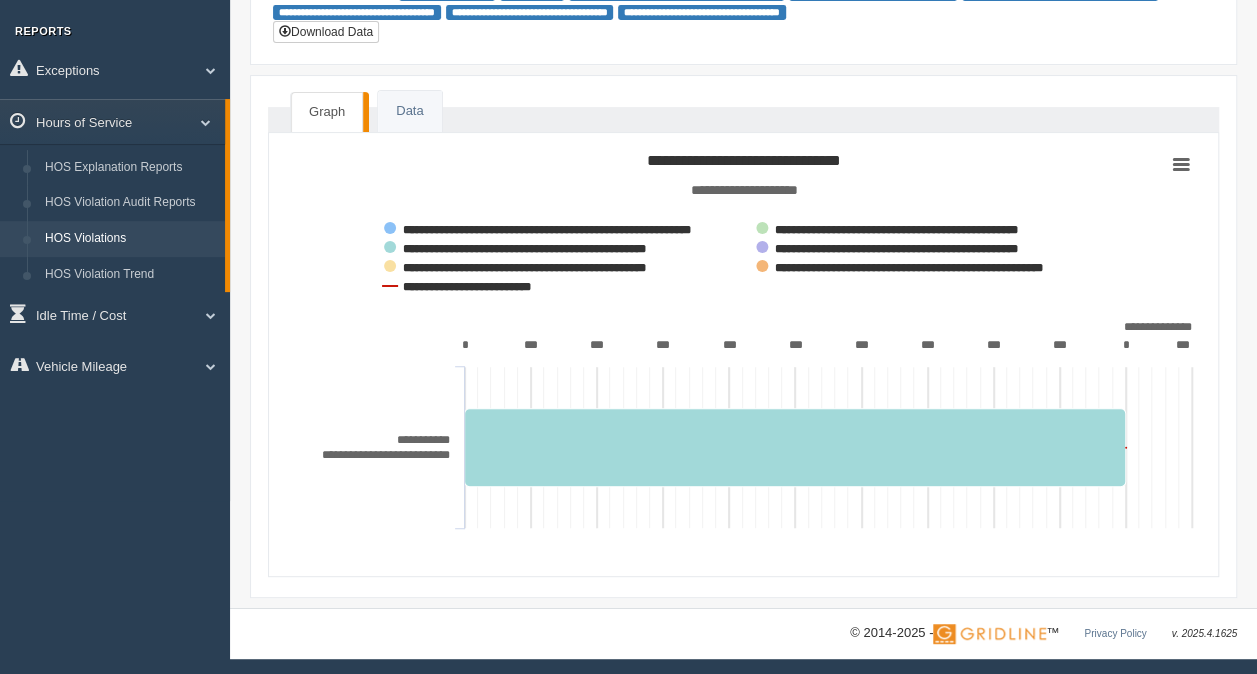 scroll, scrollTop: 0, scrollLeft: 0, axis: both 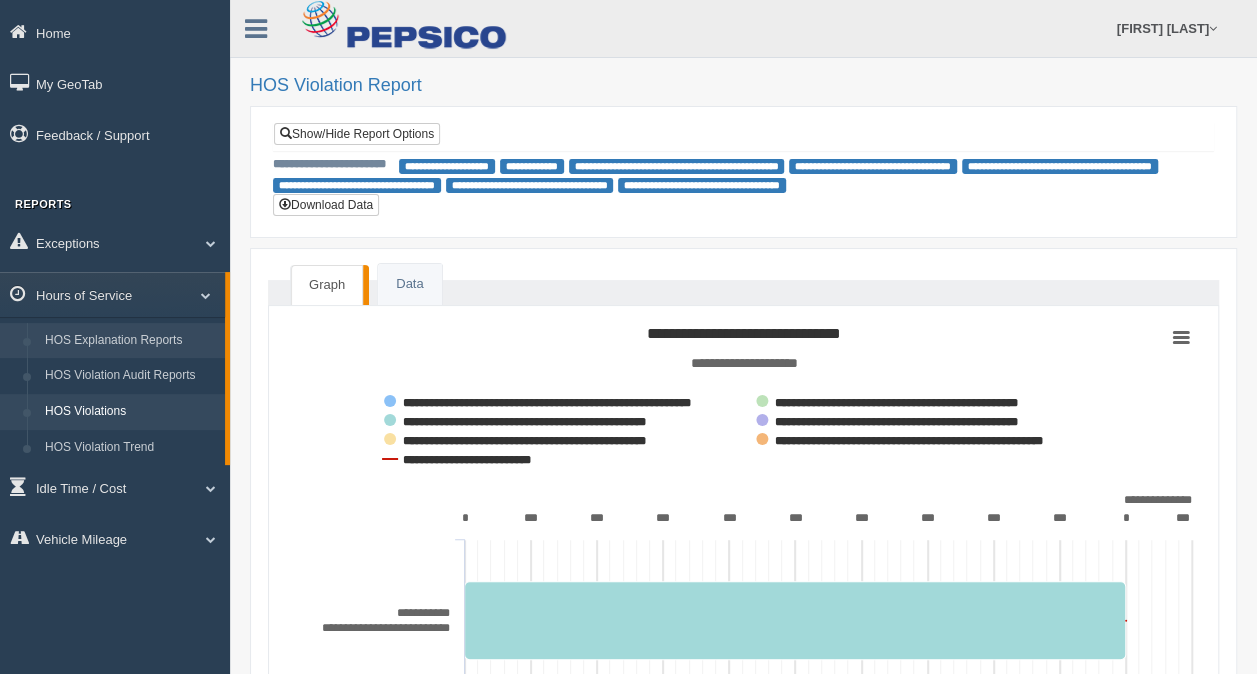click on "HOS Explanation Reports" at bounding box center [130, 341] 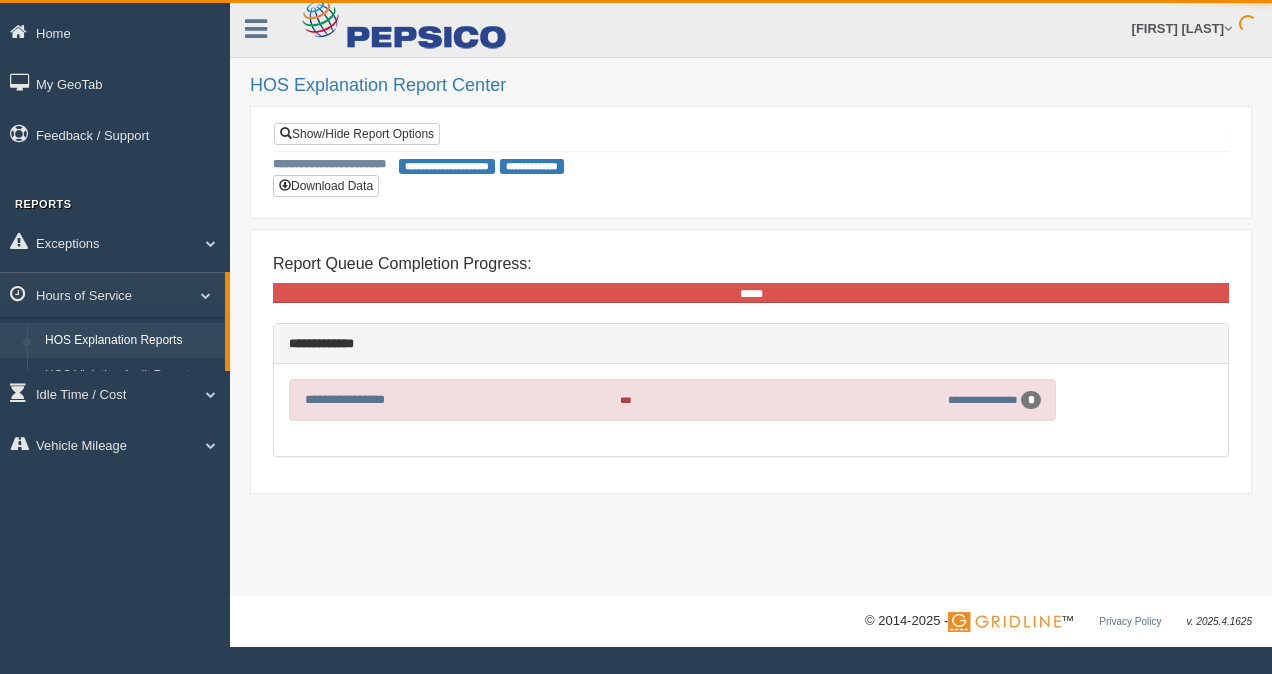 scroll, scrollTop: 0, scrollLeft: 0, axis: both 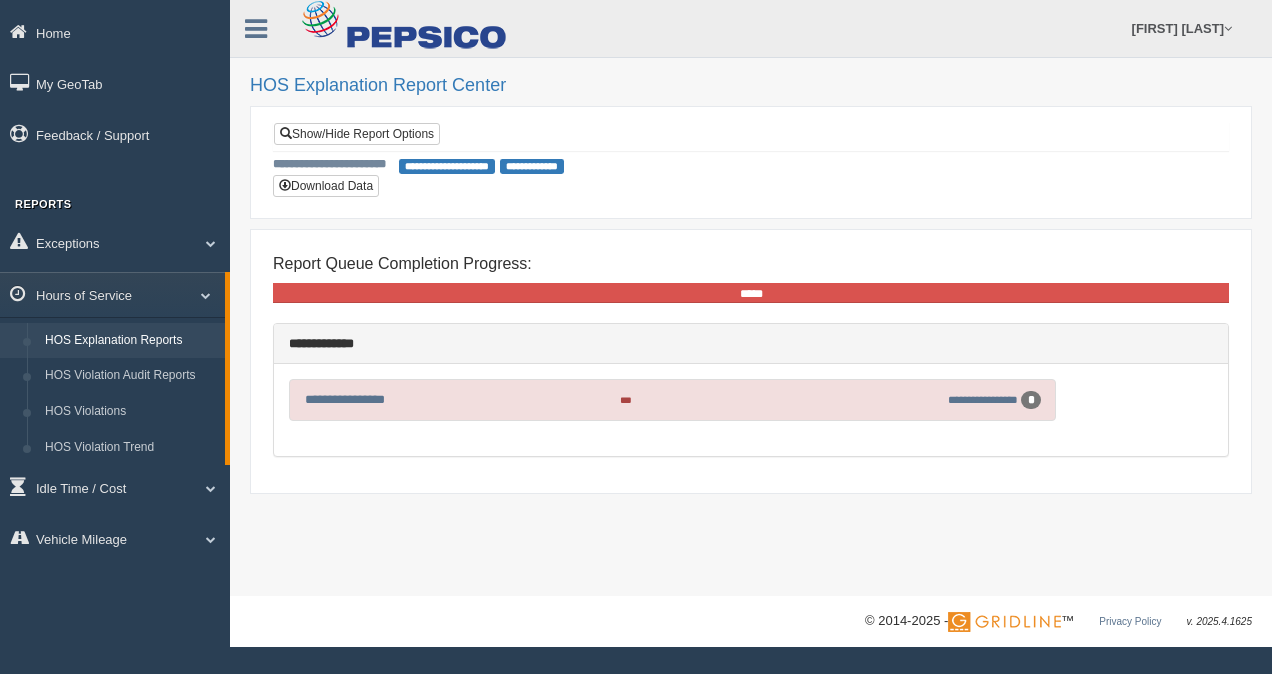 click on "**********" at bounding box center [956, 400] 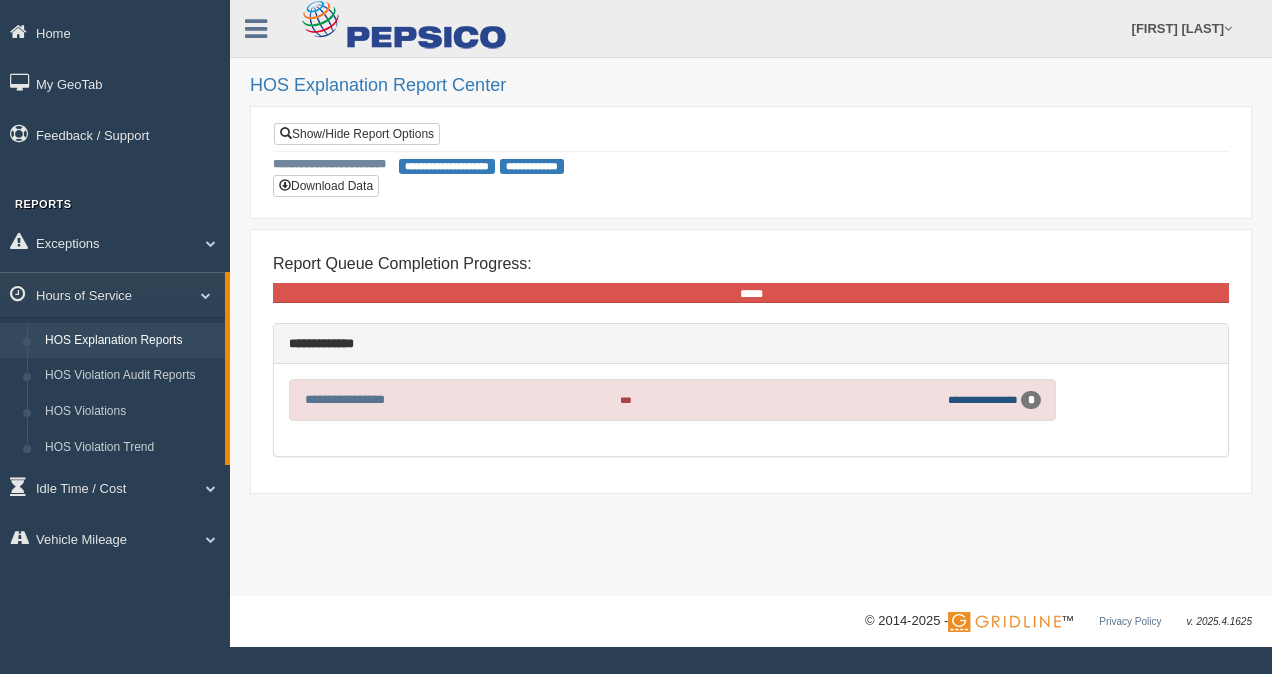 click on "**********" at bounding box center [983, 399] 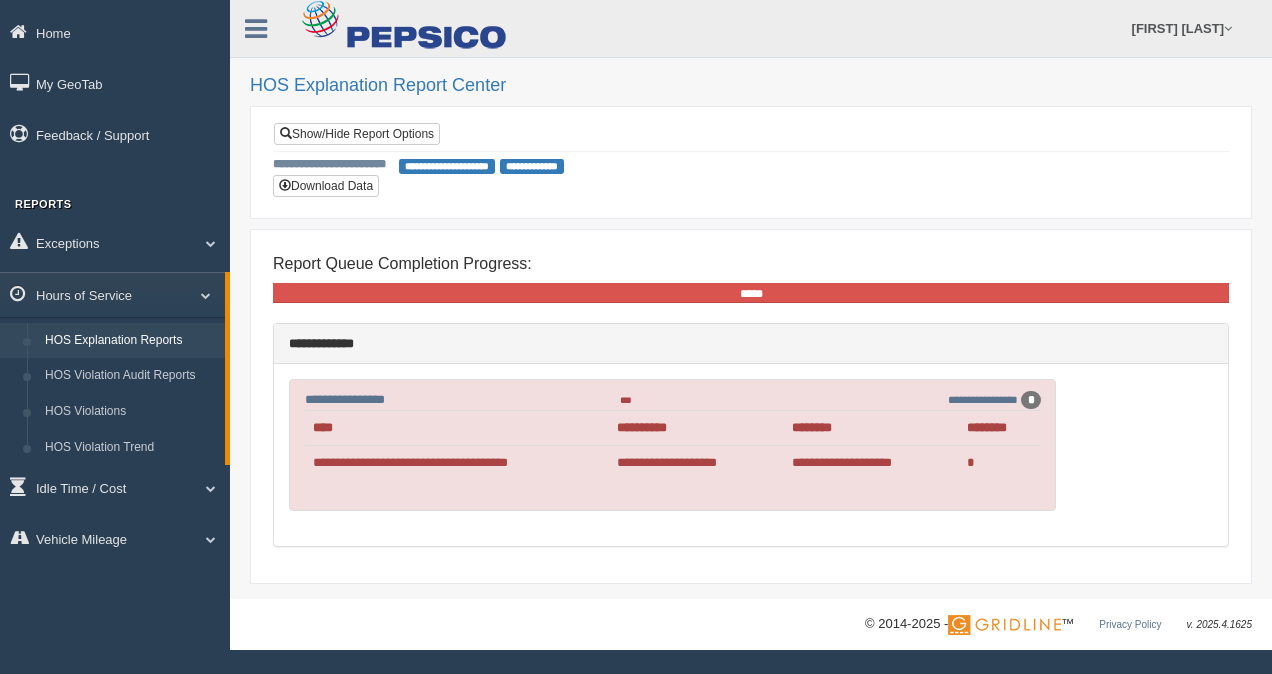 click on "**********" at bounding box center (457, 463) 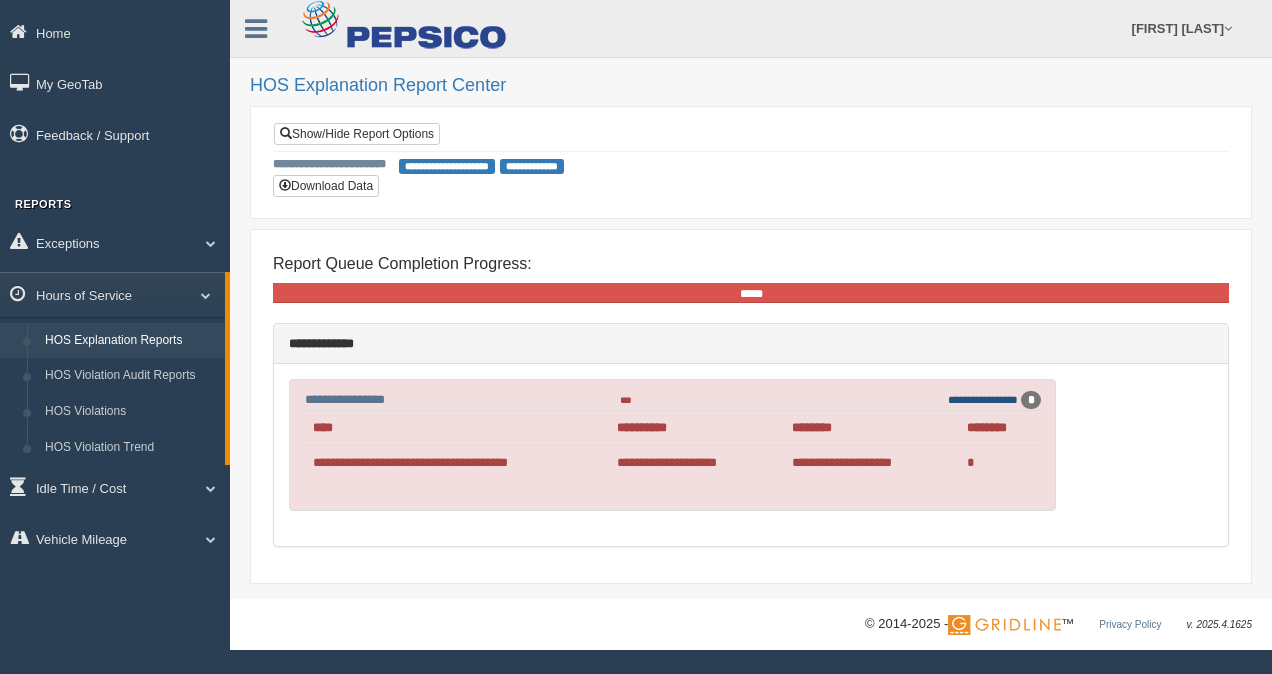 click on "**********" at bounding box center (983, 399) 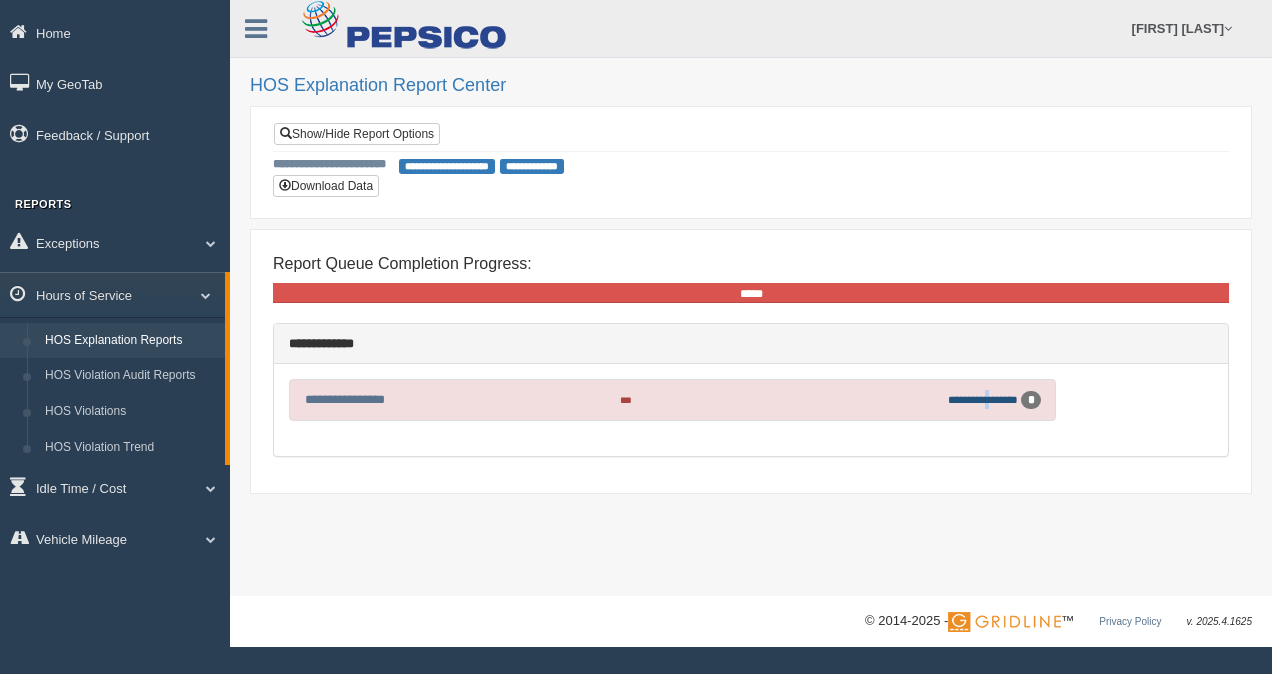 click on "**********" at bounding box center [983, 399] 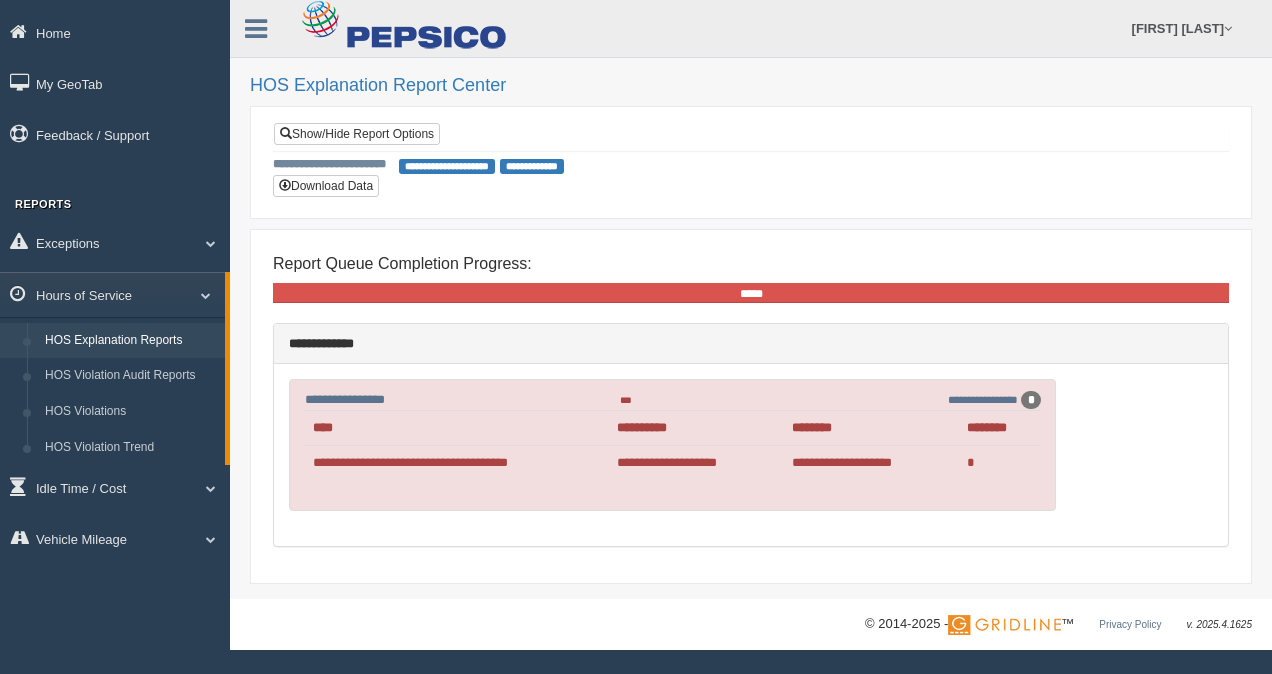 click on "**********" at bounding box center (457, 463) 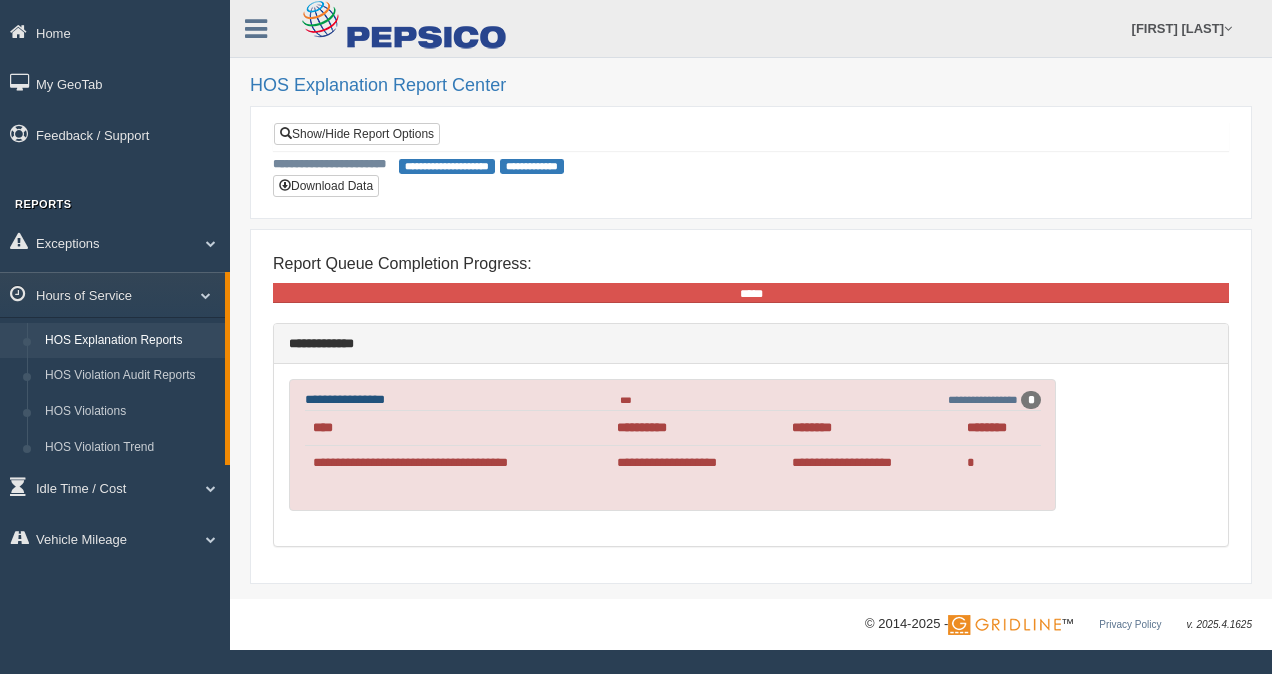 click on "**********" at bounding box center (345, 399) 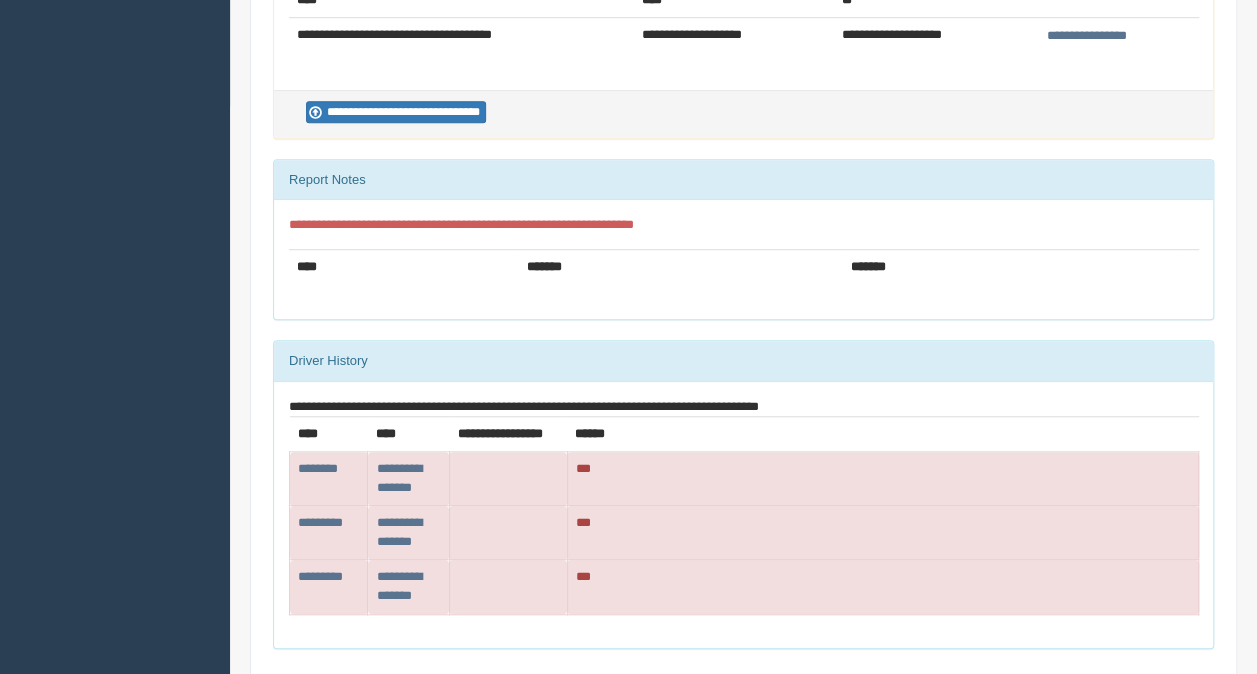 scroll, scrollTop: 601, scrollLeft: 0, axis: vertical 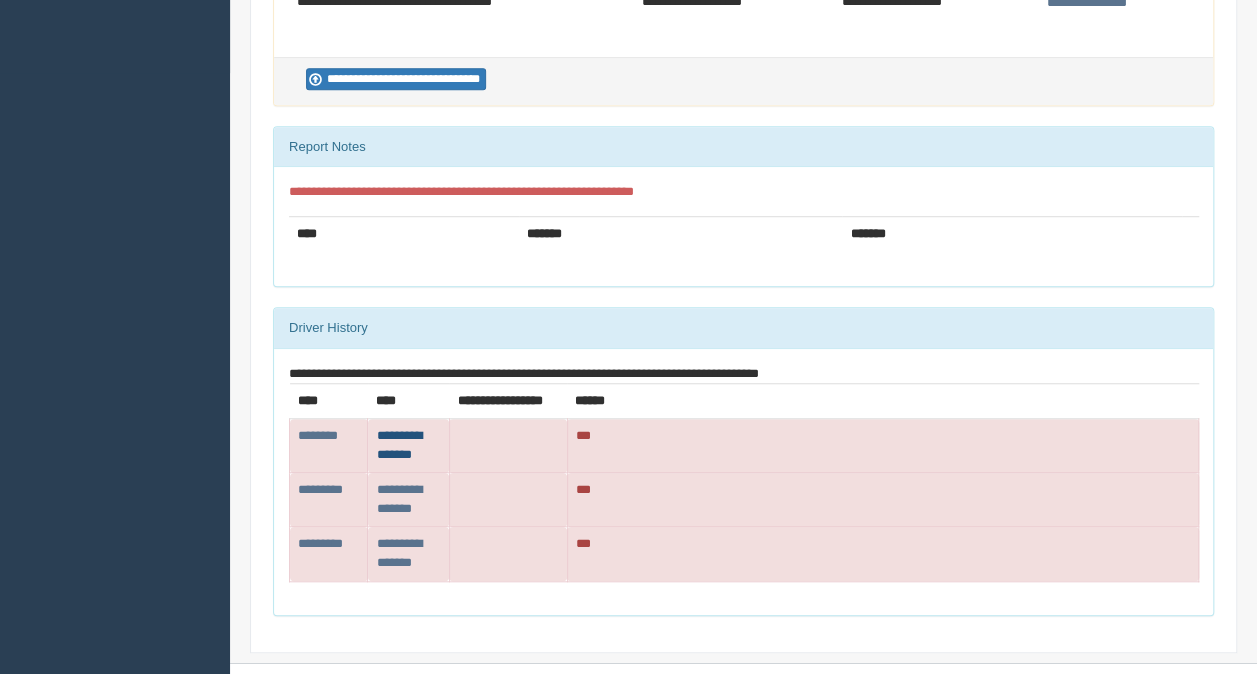 click on "**********" at bounding box center (318, 435) 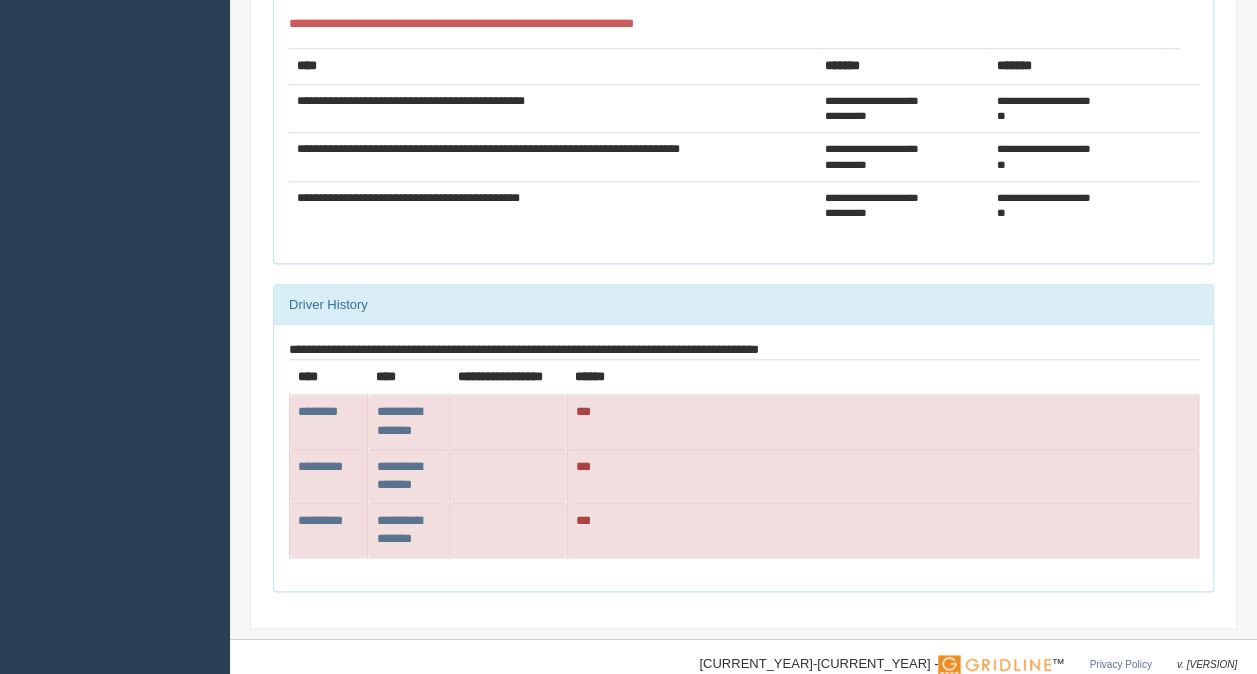 scroll, scrollTop: 770, scrollLeft: 0, axis: vertical 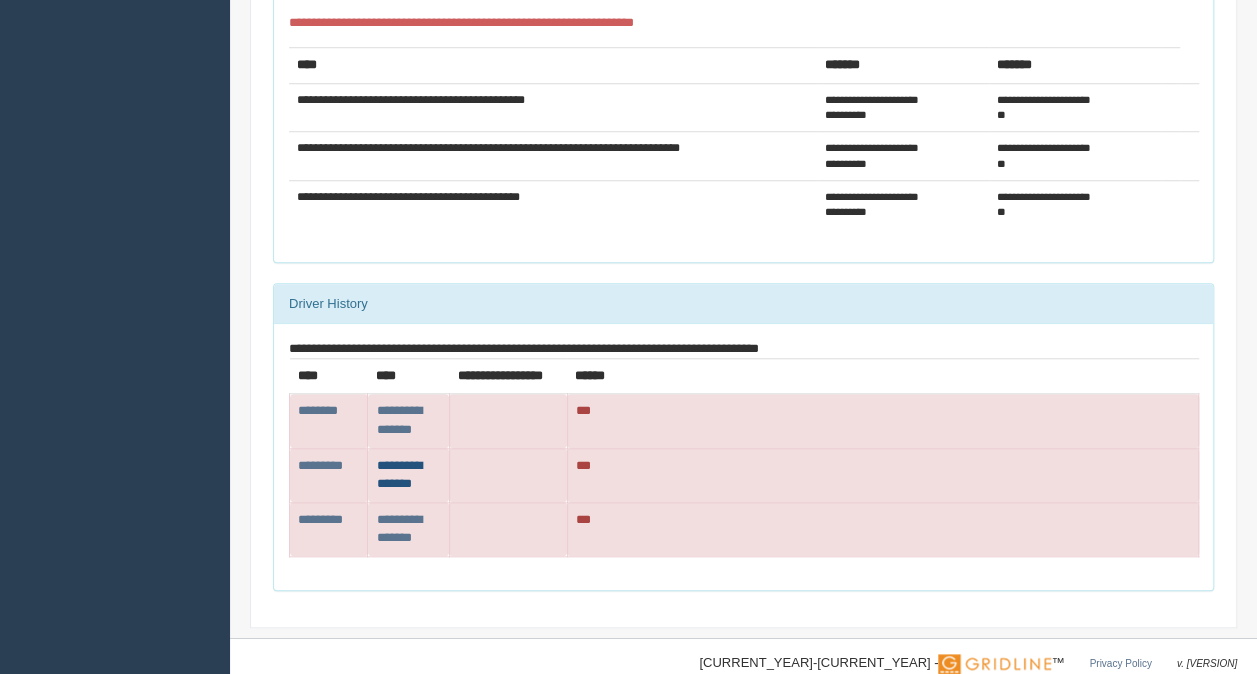 click on "**********" at bounding box center (320, 465) 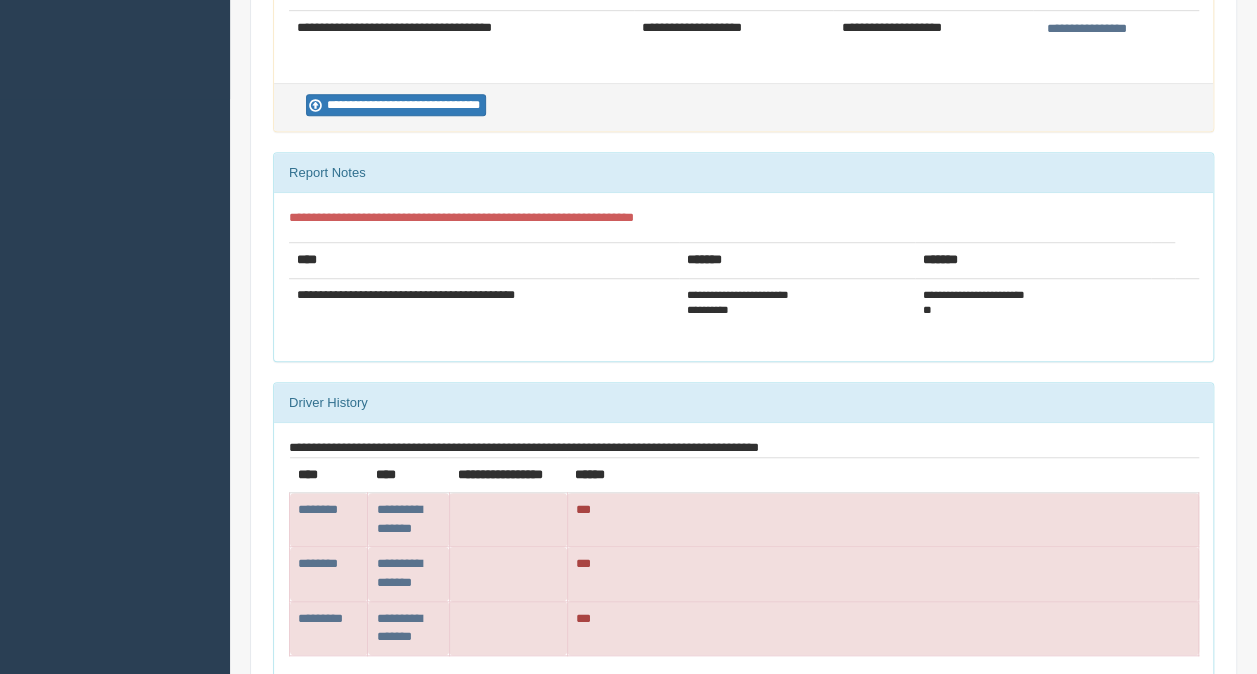 scroll, scrollTop: 574, scrollLeft: 0, axis: vertical 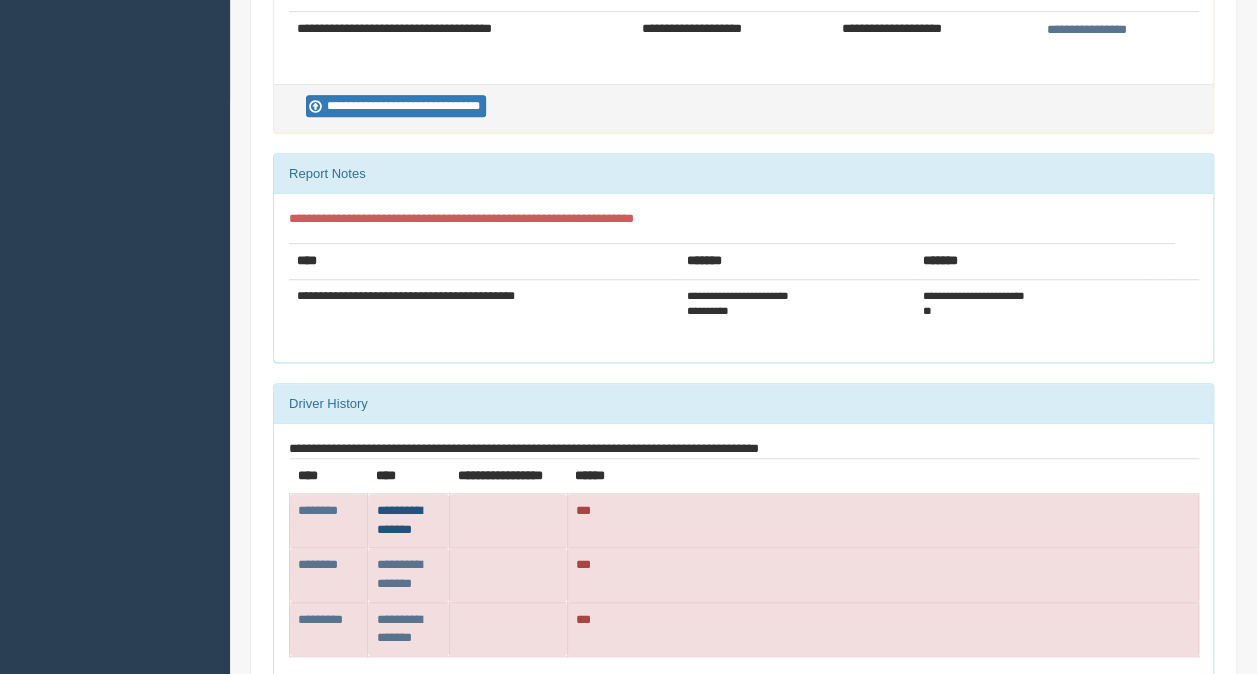 click on "**********" at bounding box center (318, 510) 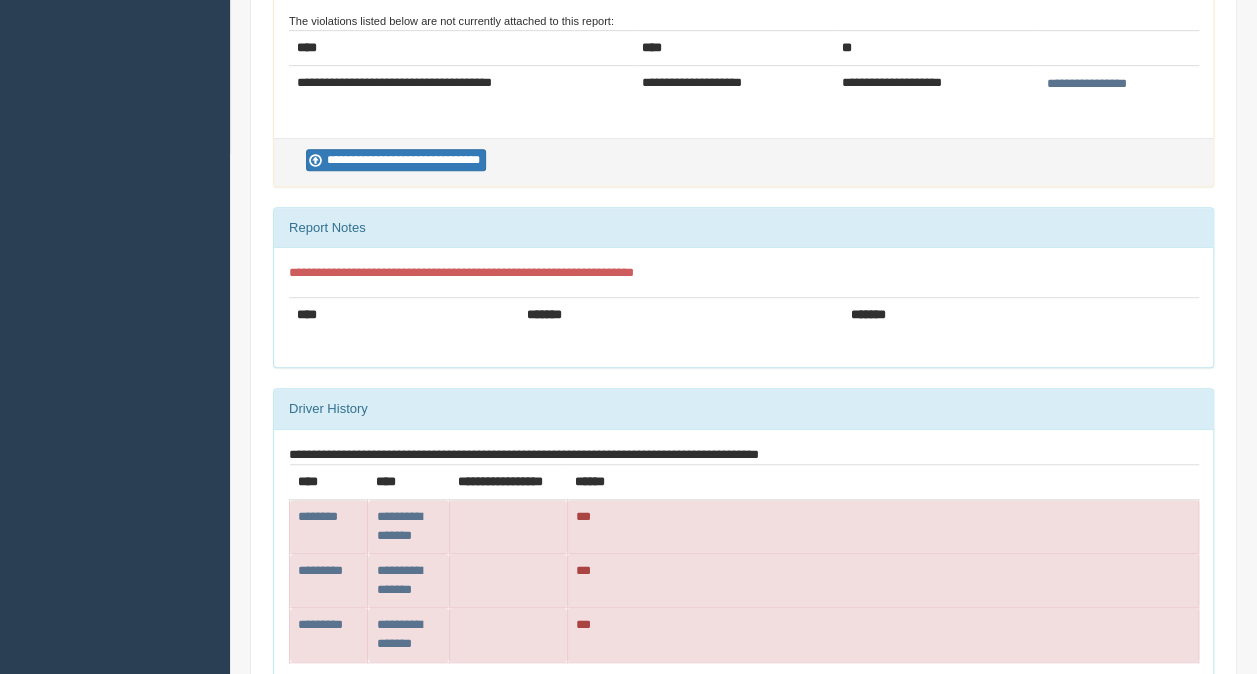 scroll, scrollTop: 652, scrollLeft: 0, axis: vertical 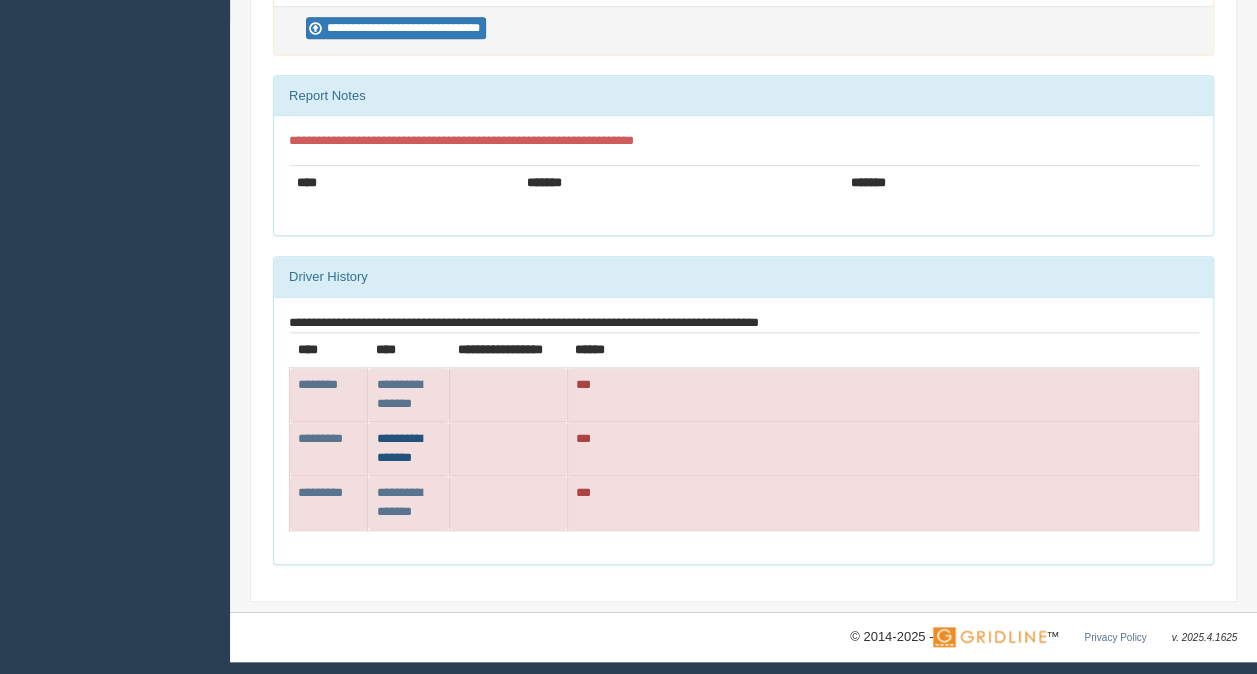 click on "**********" at bounding box center [320, 438] 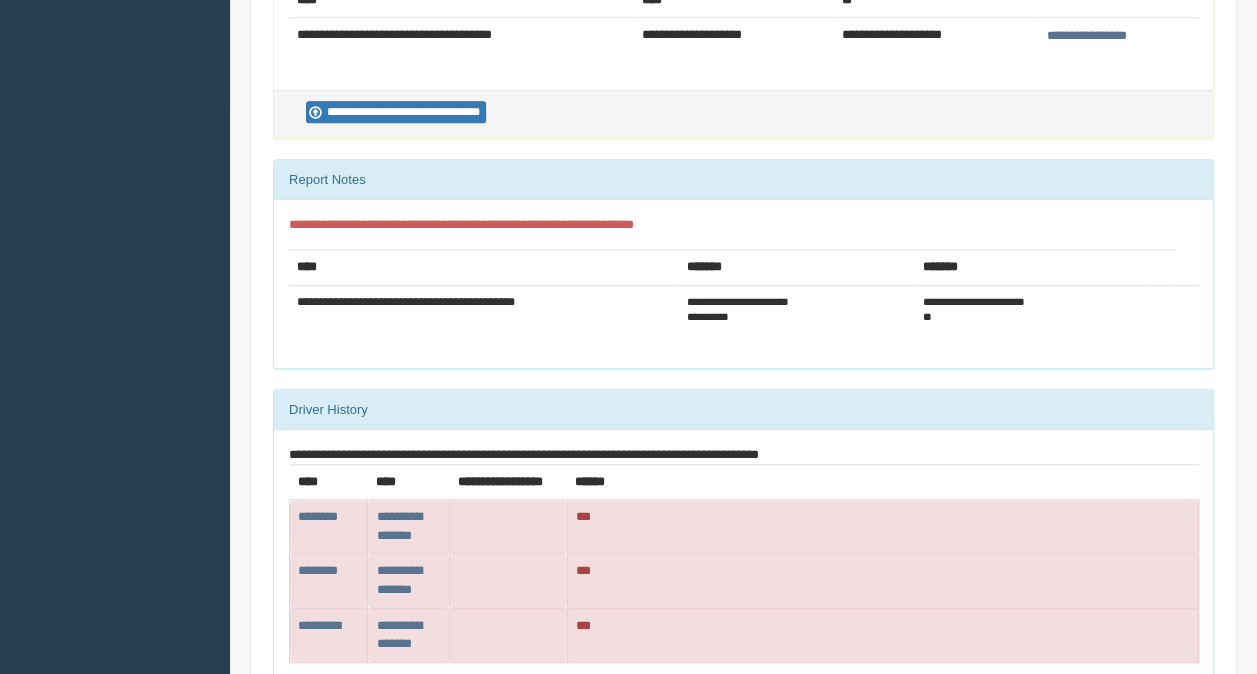 scroll, scrollTop: 629, scrollLeft: 0, axis: vertical 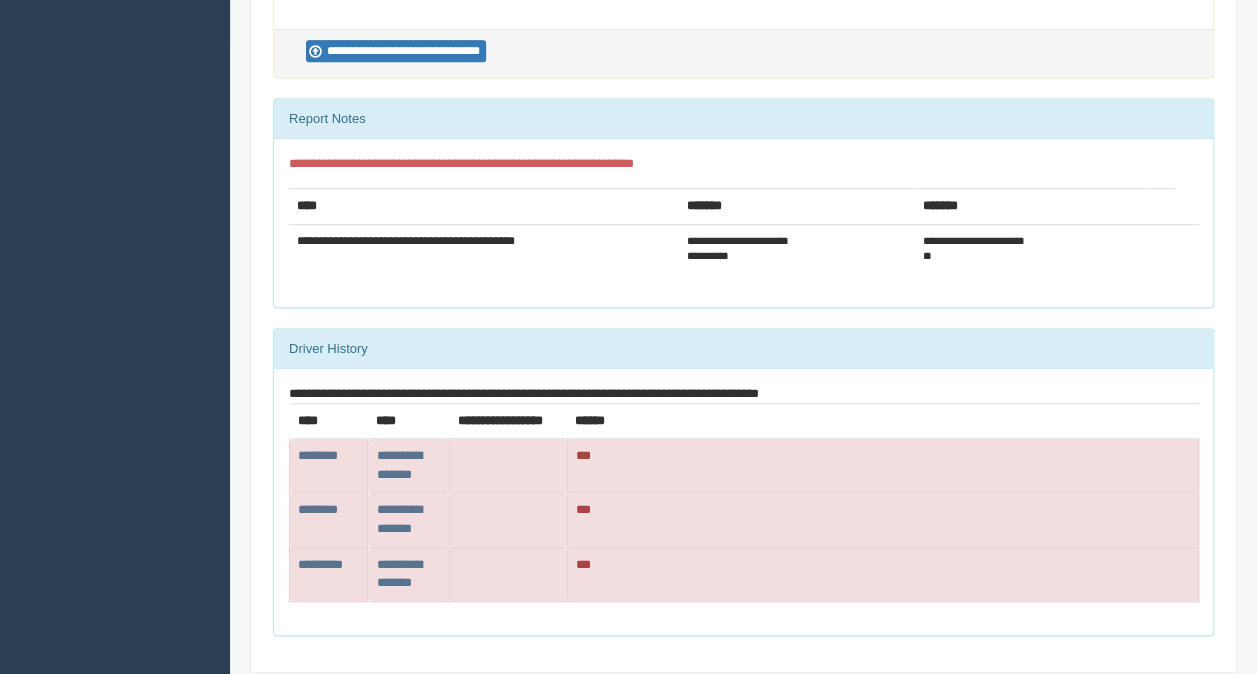 drag, startPoint x: 330, startPoint y: 446, endPoint x: 686, endPoint y: 426, distance: 356.56134 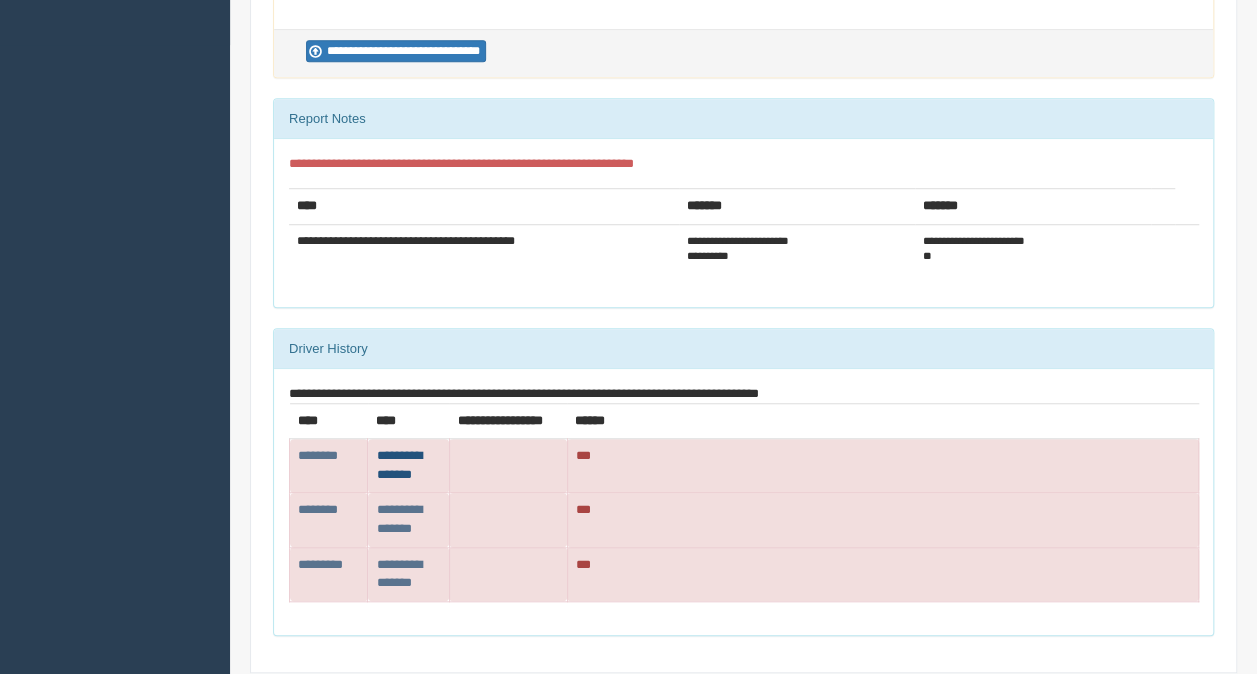 click on "**********" at bounding box center (318, 455) 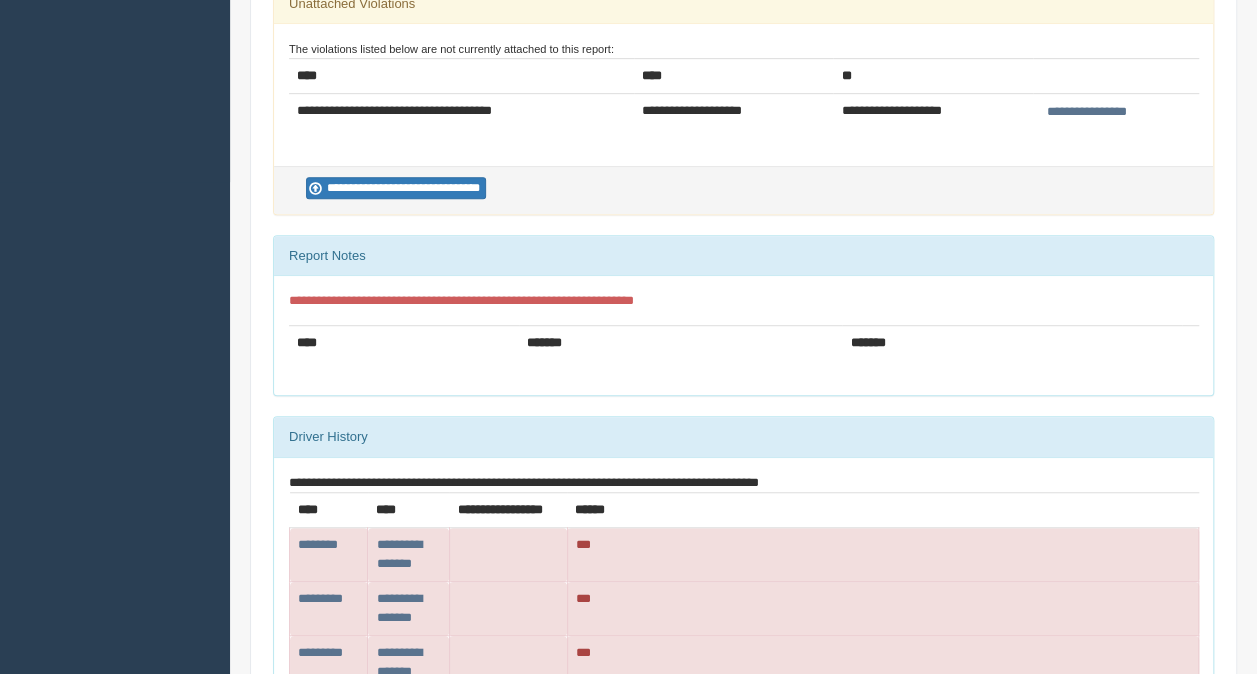 scroll, scrollTop: 510, scrollLeft: 0, axis: vertical 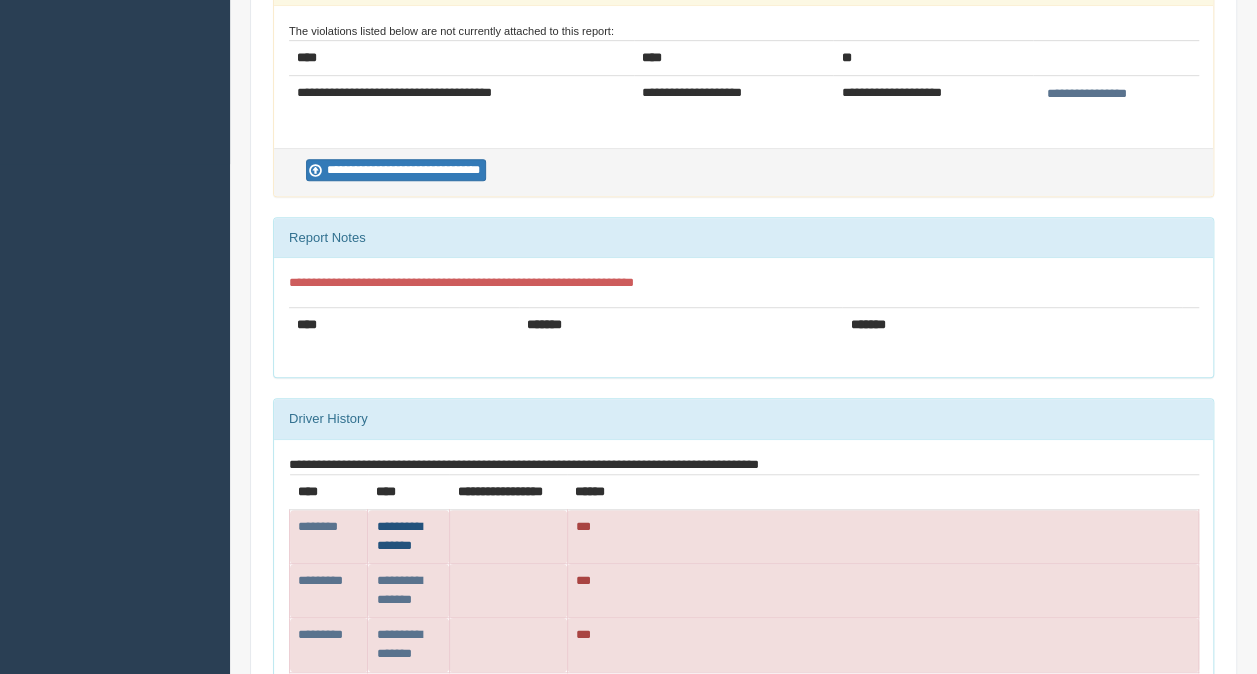 click on "**********" at bounding box center [318, 526] 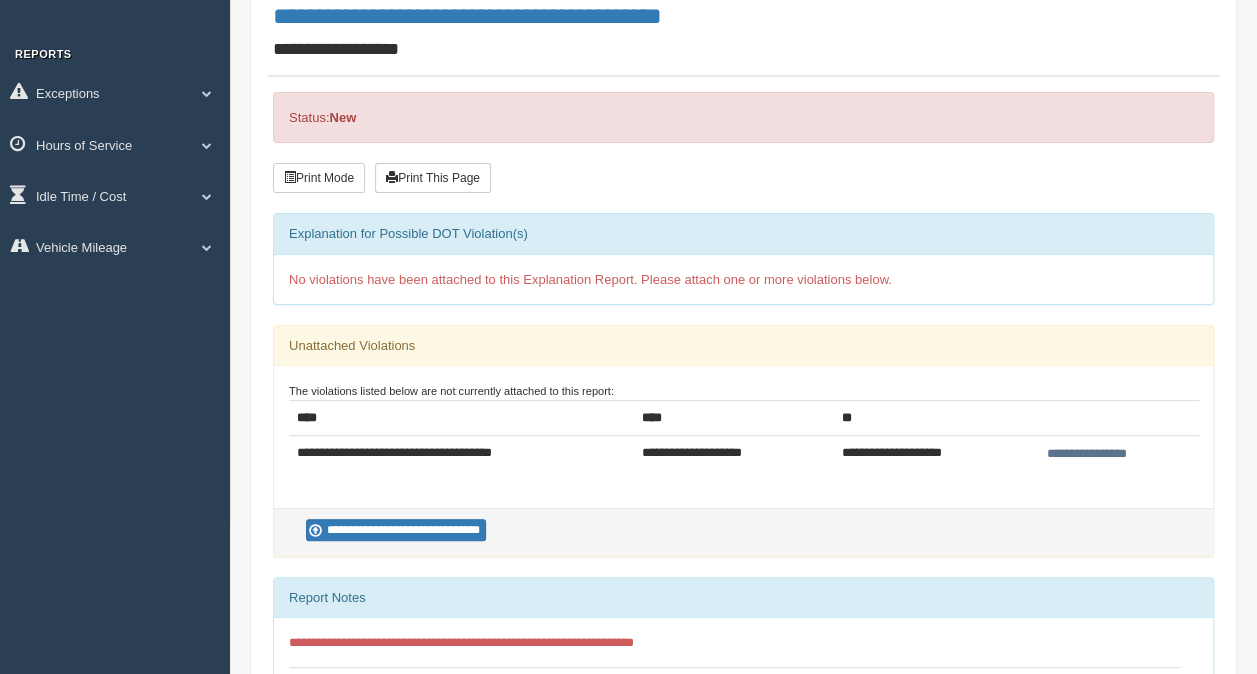 scroll, scrollTop: 0, scrollLeft: 0, axis: both 